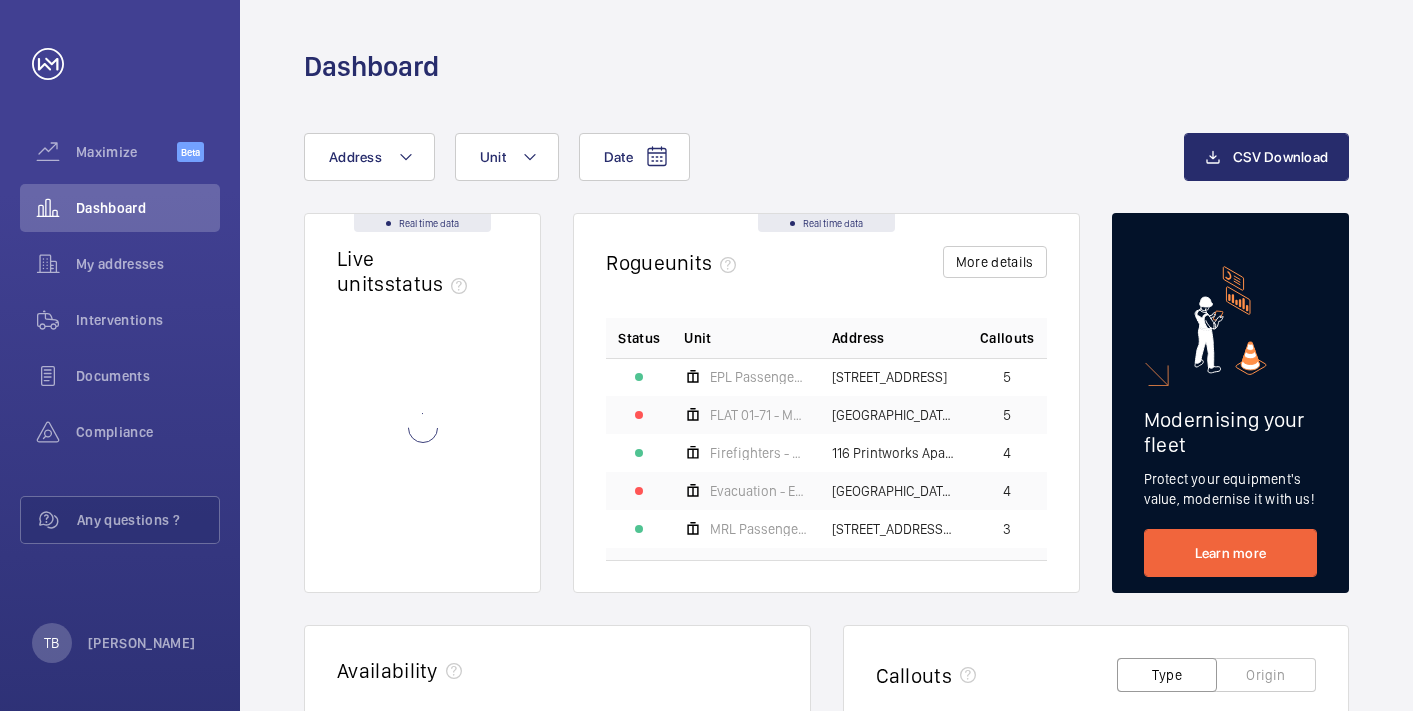 scroll, scrollTop: 0, scrollLeft: 0, axis: both 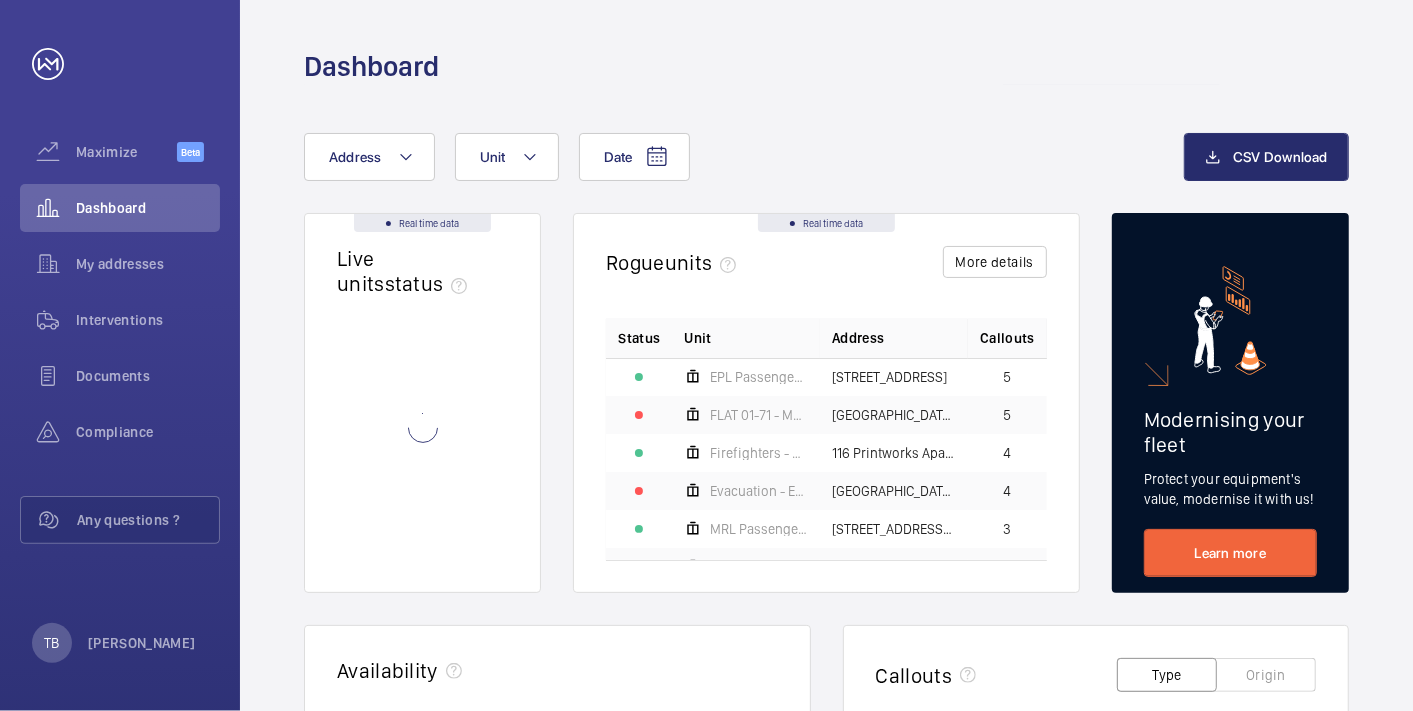 click 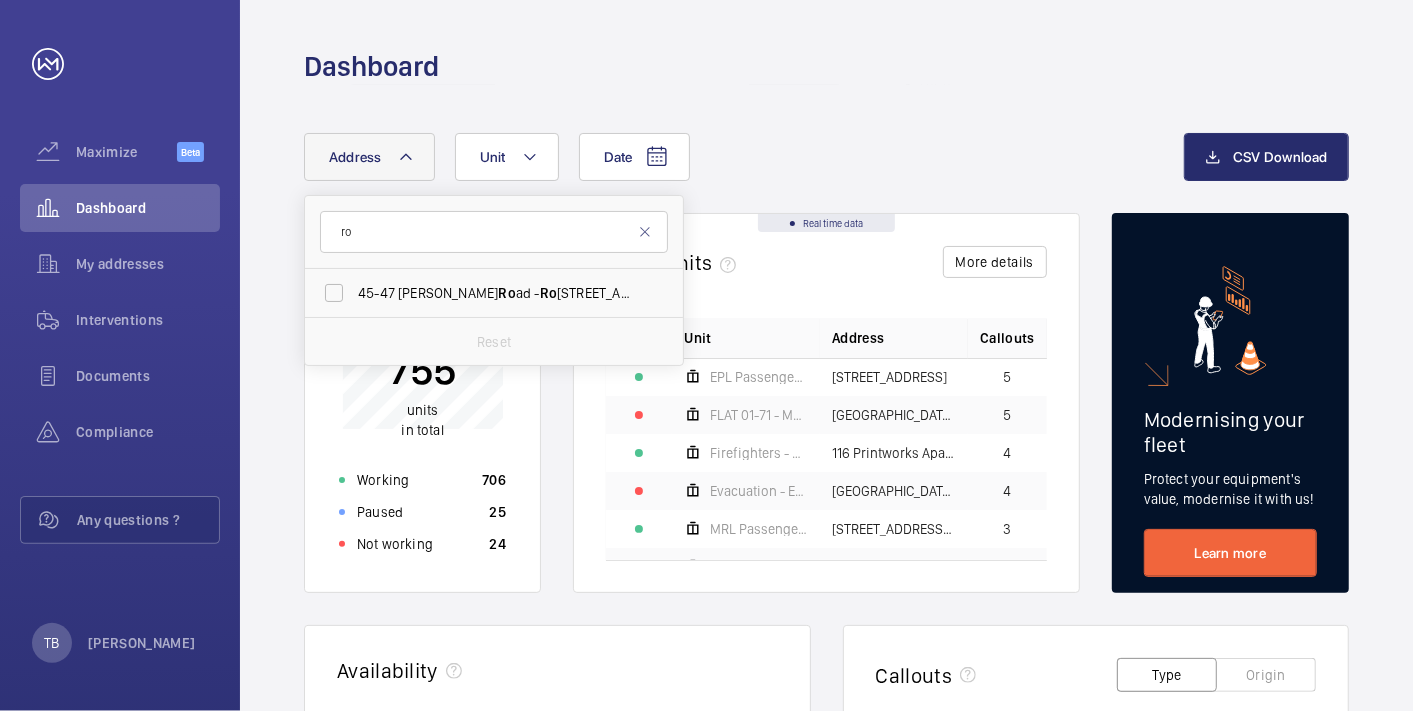 type on "r" 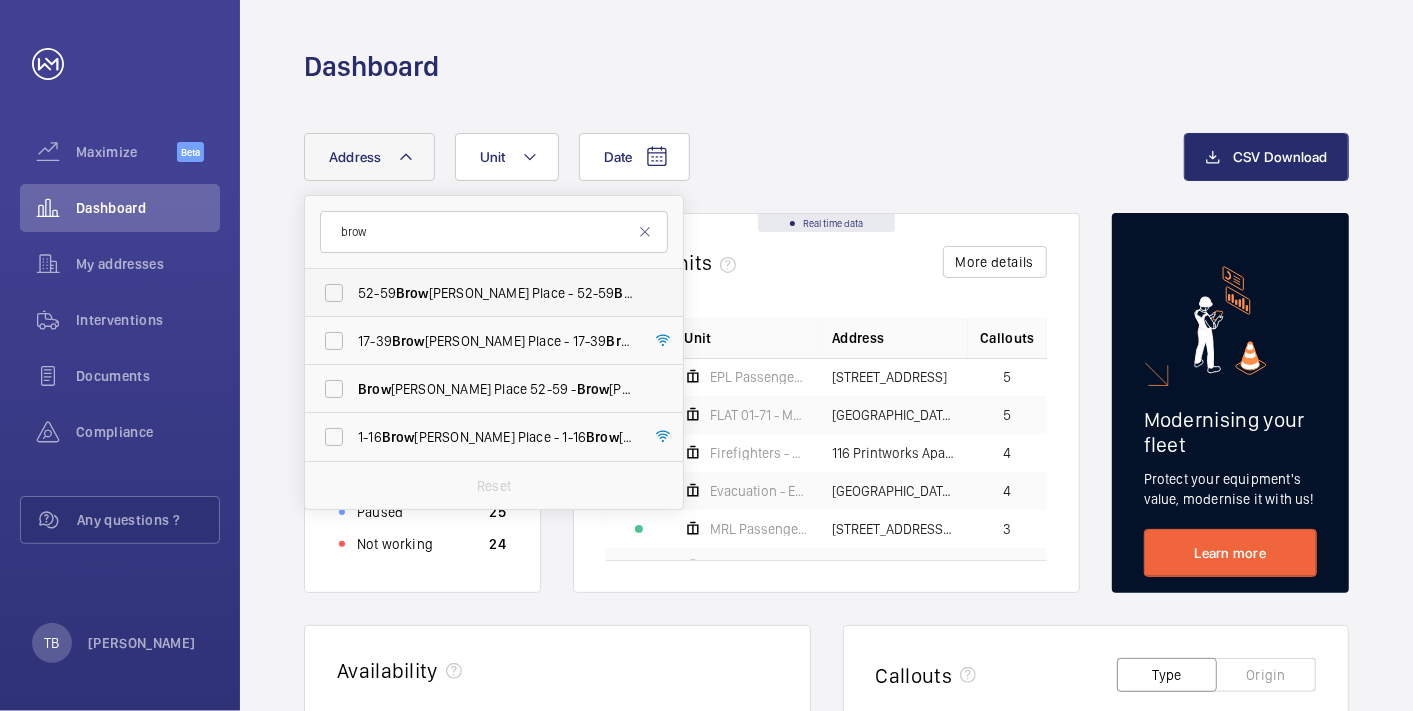 type on "brow" 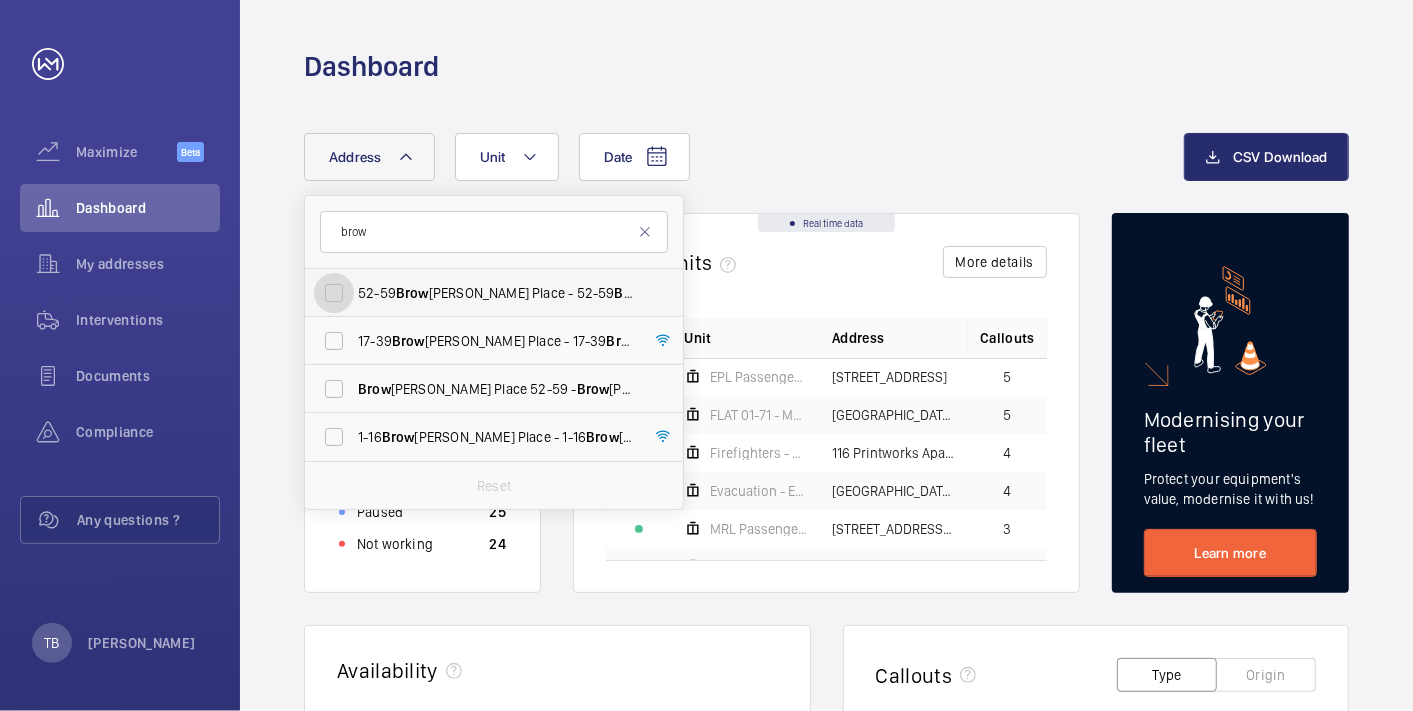 click on "[STREET_ADDRESS][PERSON_NAME][PERSON_NAME]" at bounding box center (334, 293) 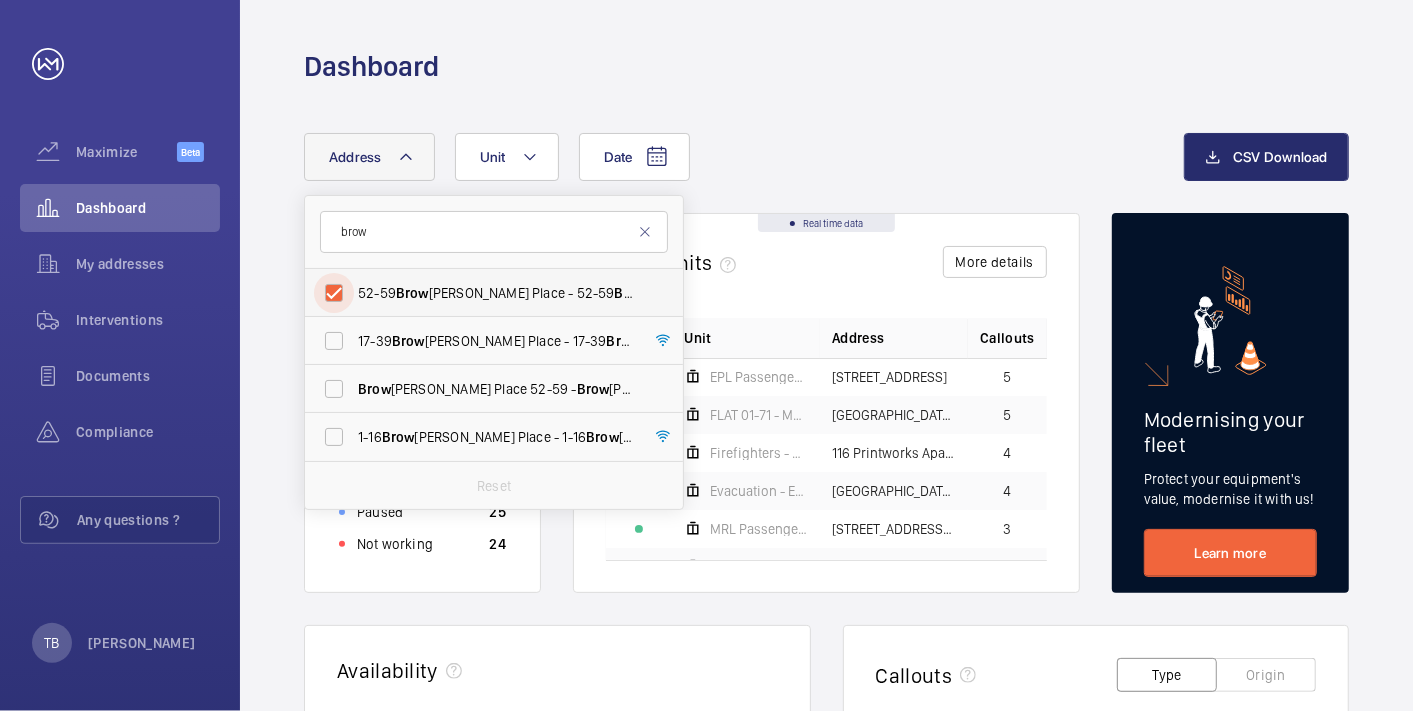 checkbox on "true" 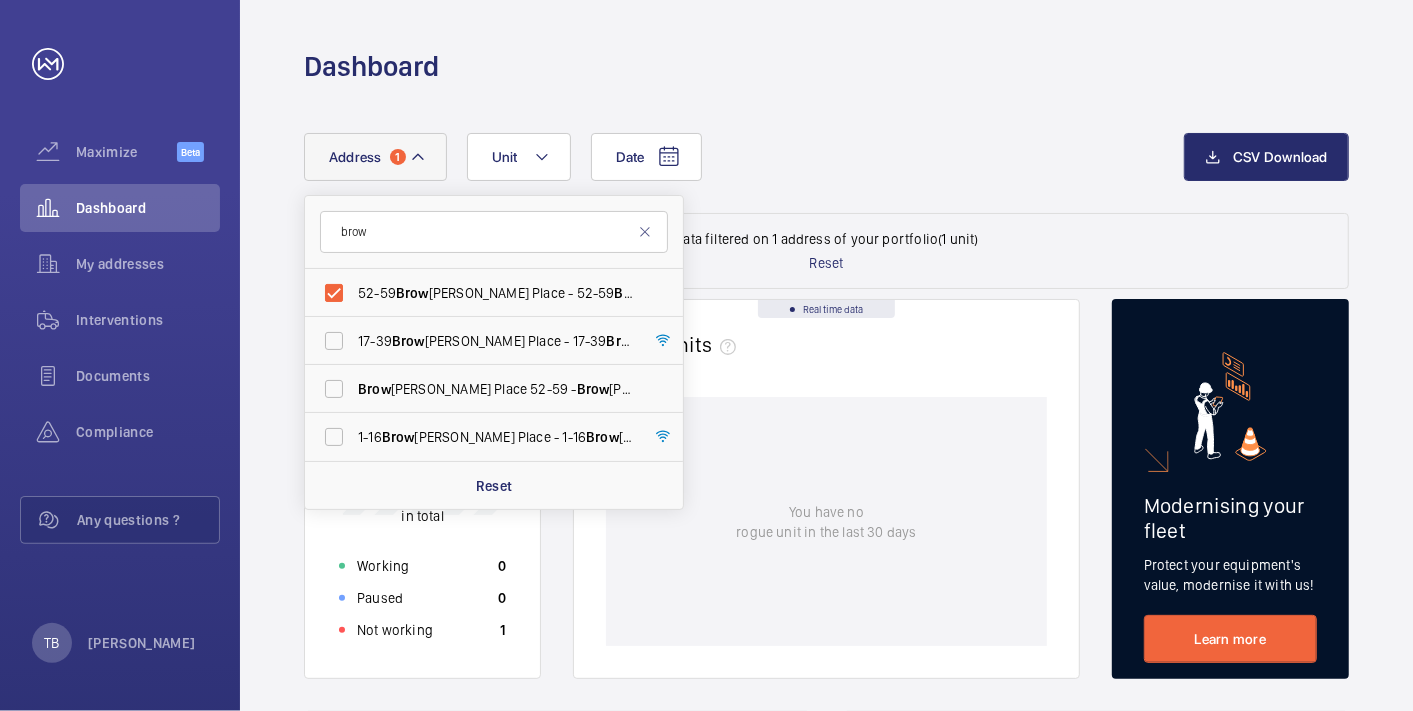 click on "Date Address 1 brow [STREET_ADDRESS][PERSON_NAME][PERSON_NAME] [GEOGRAPHIC_DATA][PERSON_NAME] - 17-[GEOGRAPHIC_DATA][PERSON_NAME] [PERSON_NAME][GEOGRAPHIC_DATA] 52-59 -  [PERSON_NAME][GEOGRAPHIC_DATA] 1-[GEOGRAPHIC_DATA][PERSON_NAME] - 1-[GEOGRAPHIC_DATA][PERSON_NAME] Reset Unit" 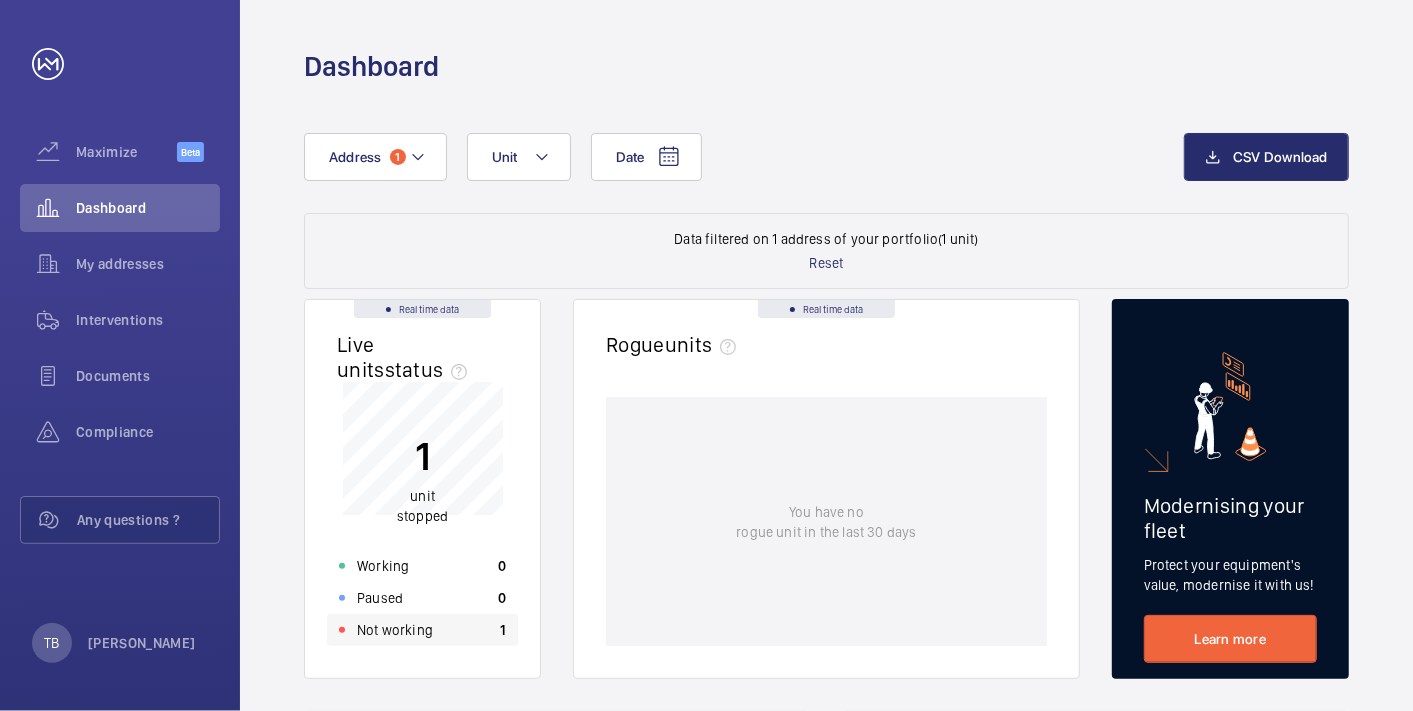 click on "Not working" 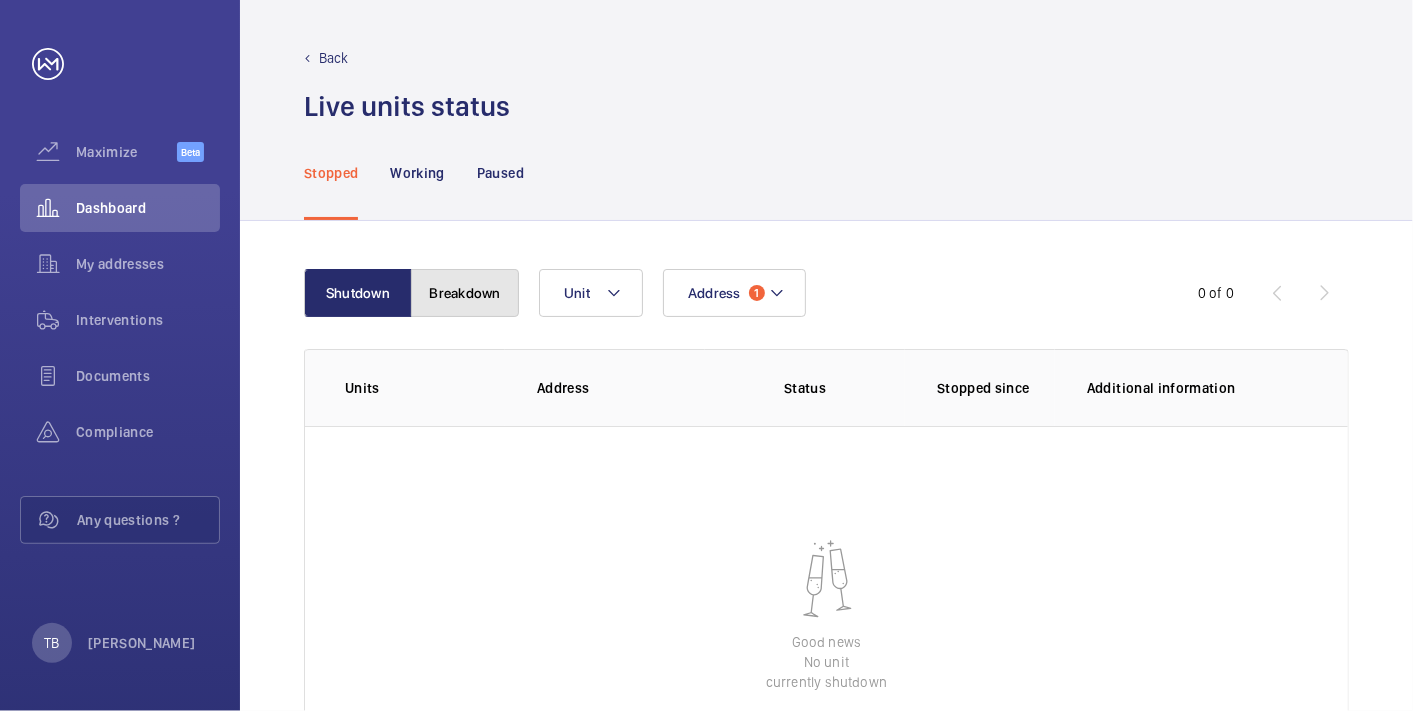 click on "Breakdown" 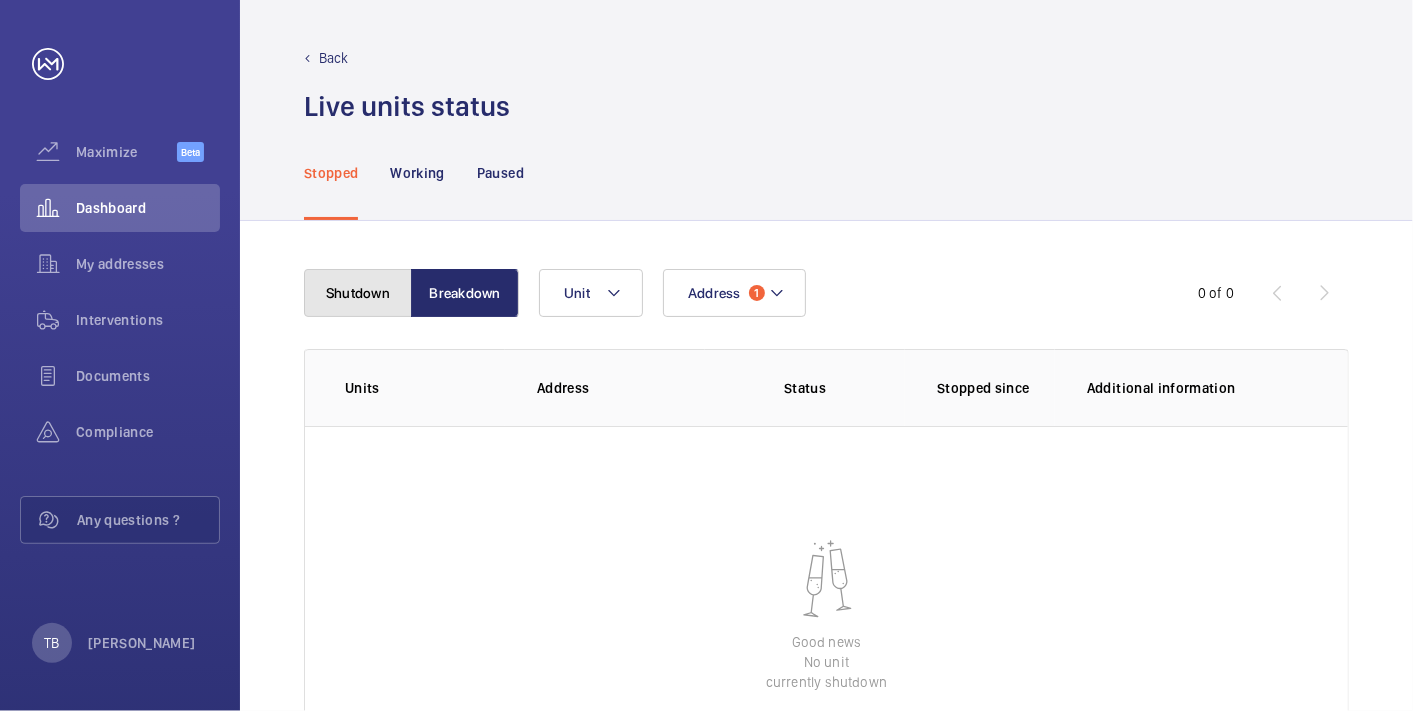 click on "Shutdown" 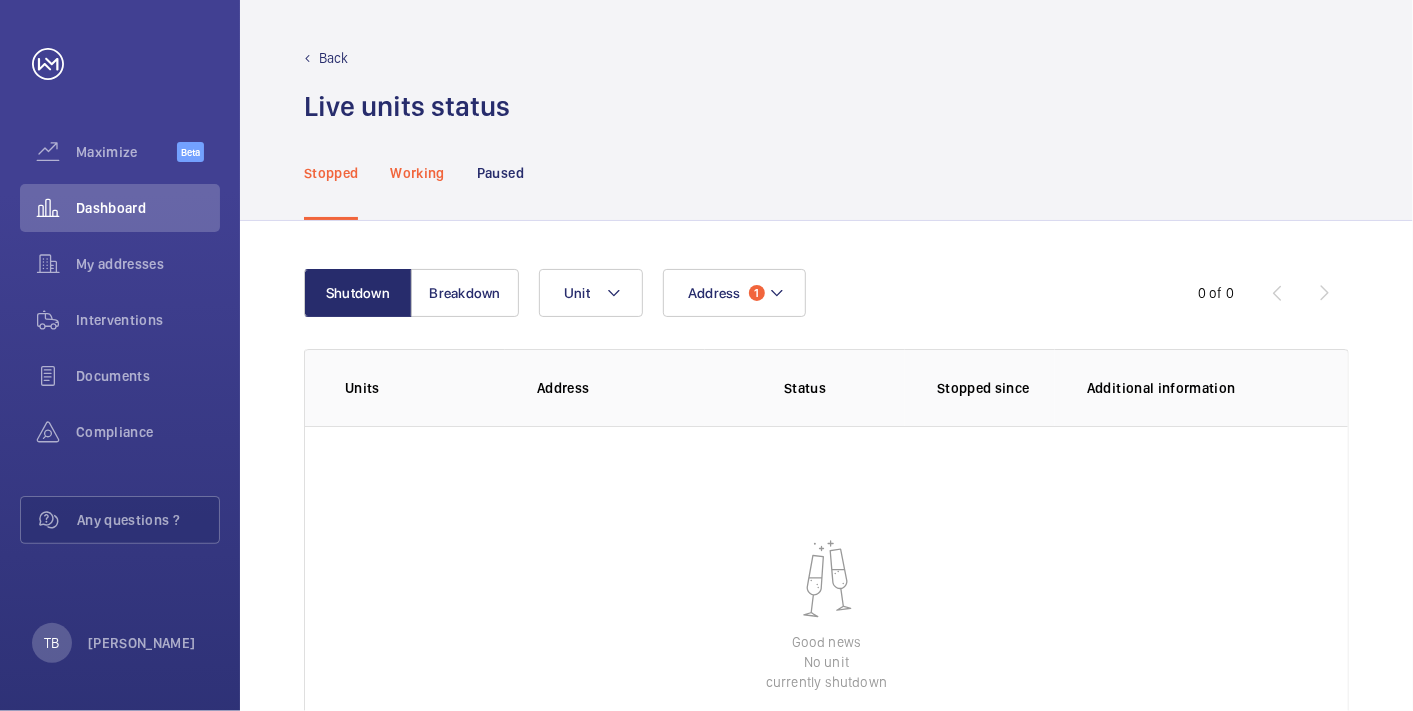 click on "Working" 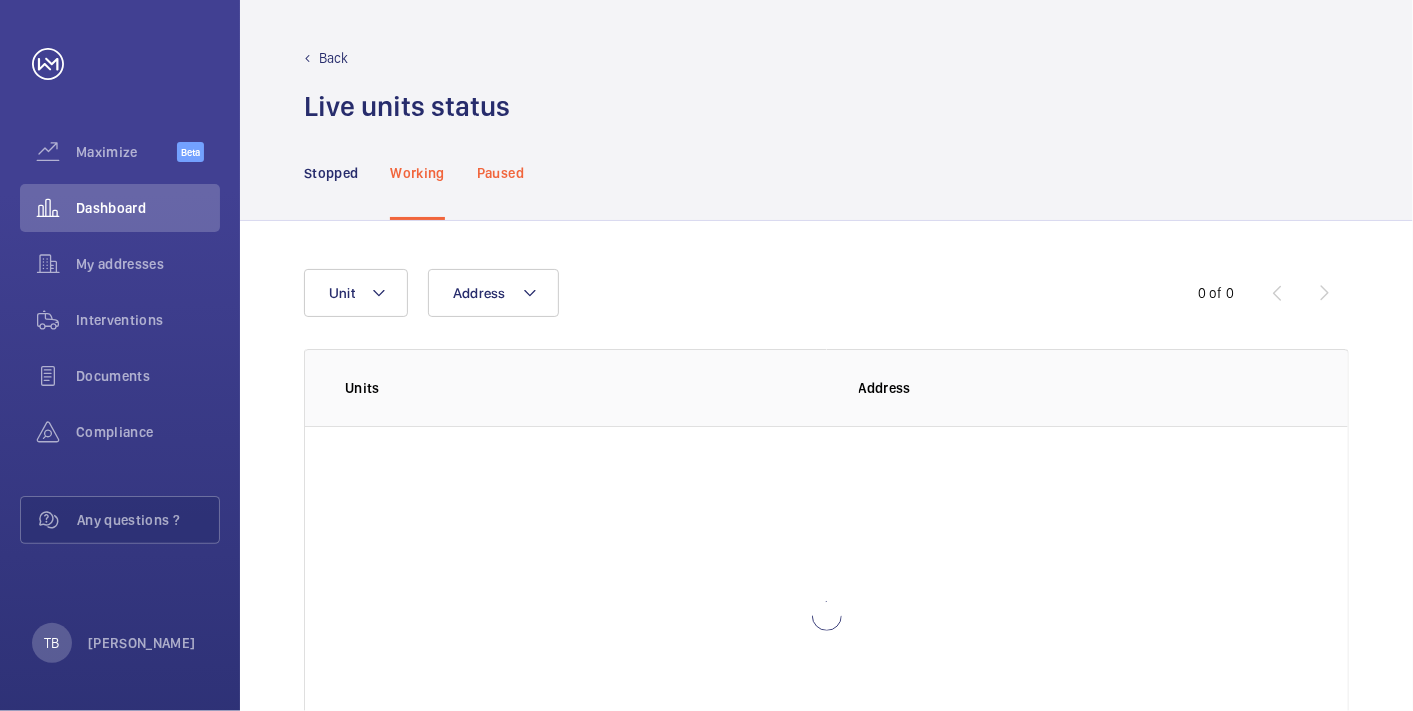 click on "Paused" 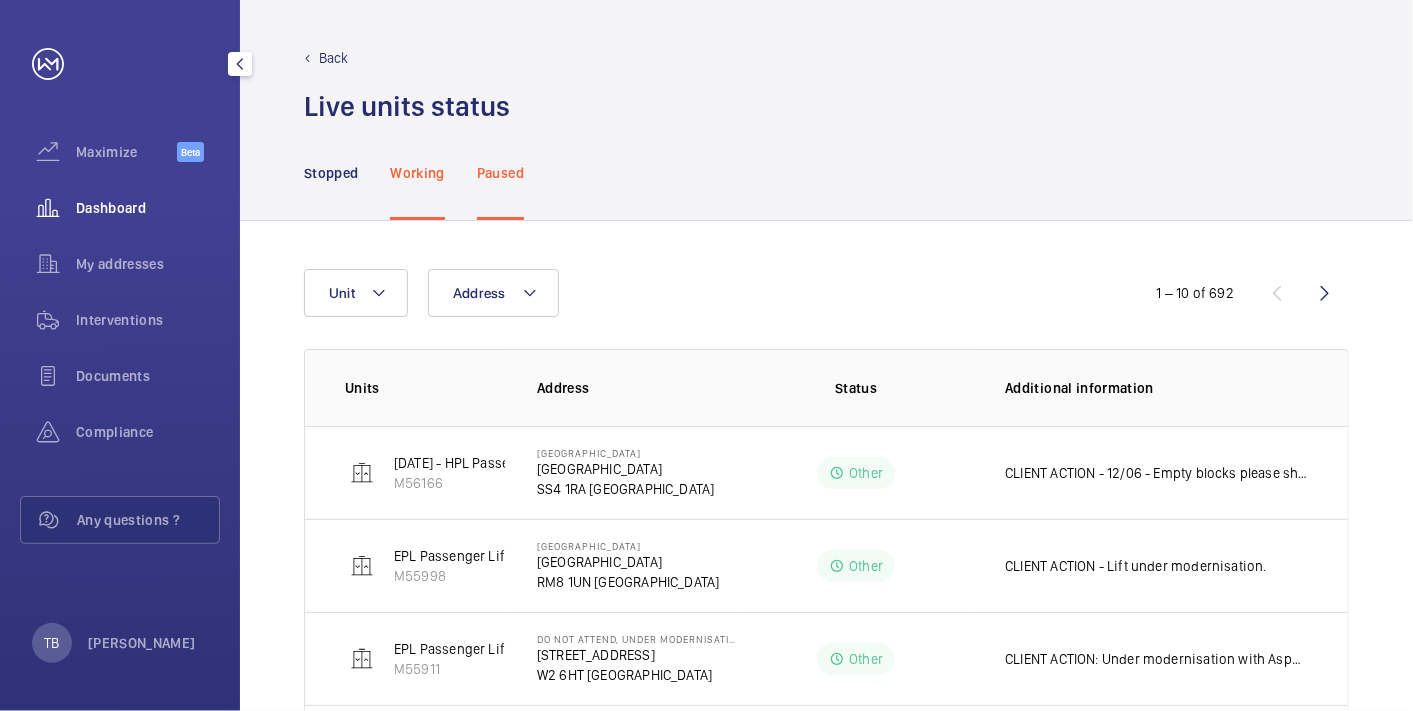 click on "Dashboard" 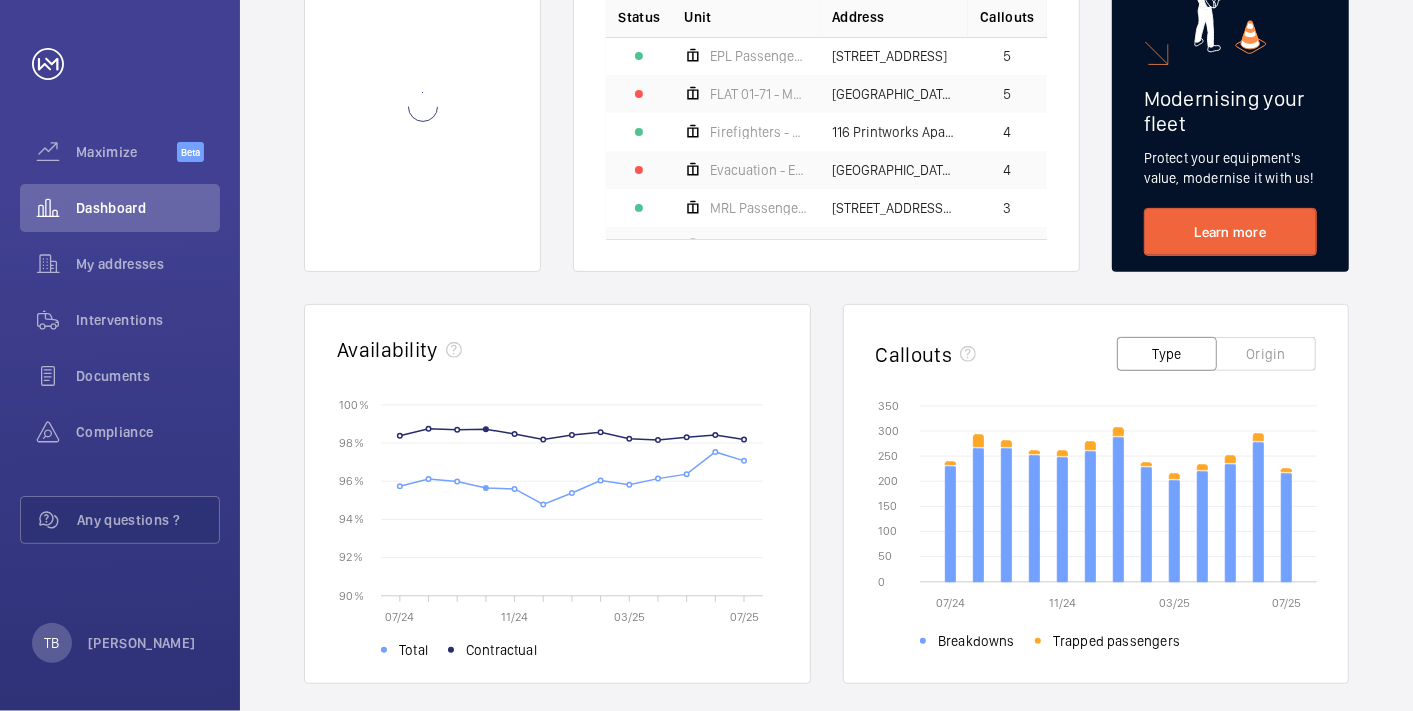 scroll, scrollTop: 273, scrollLeft: 0, axis: vertical 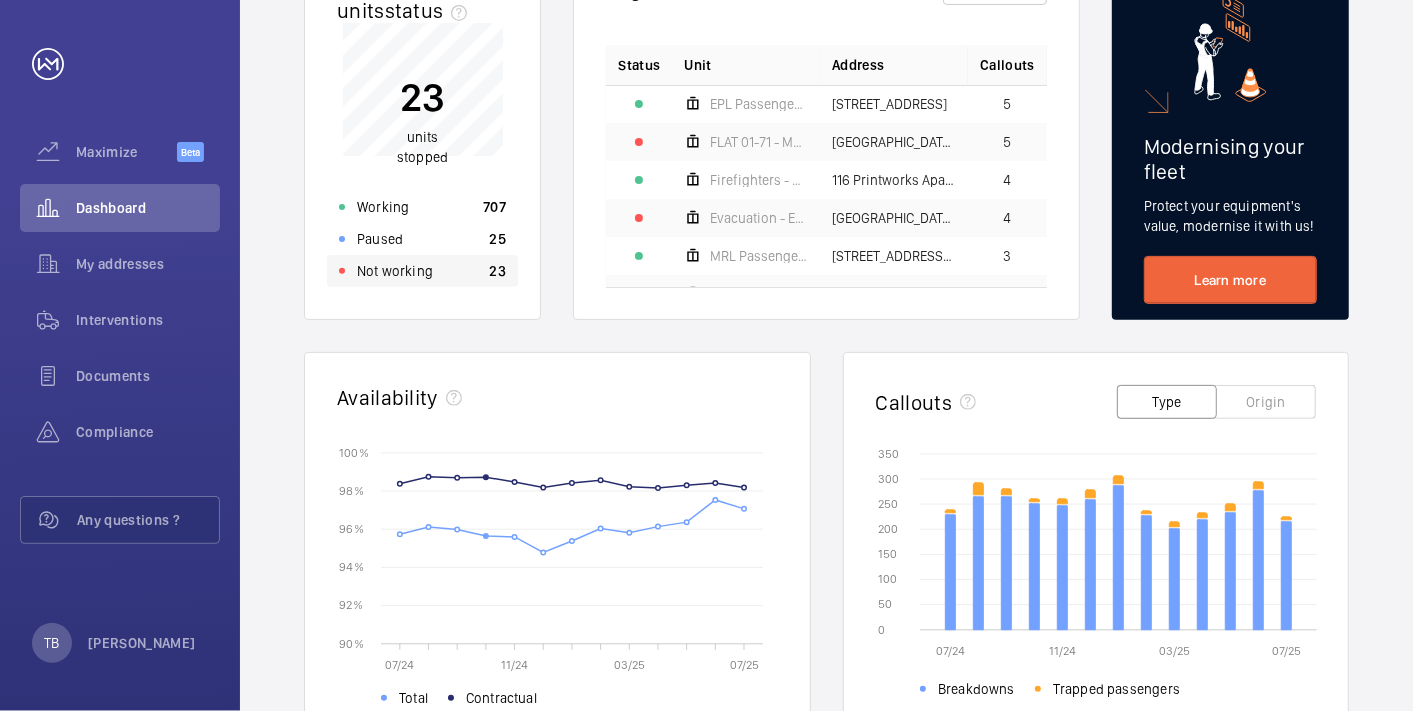 click on "Not working 23" 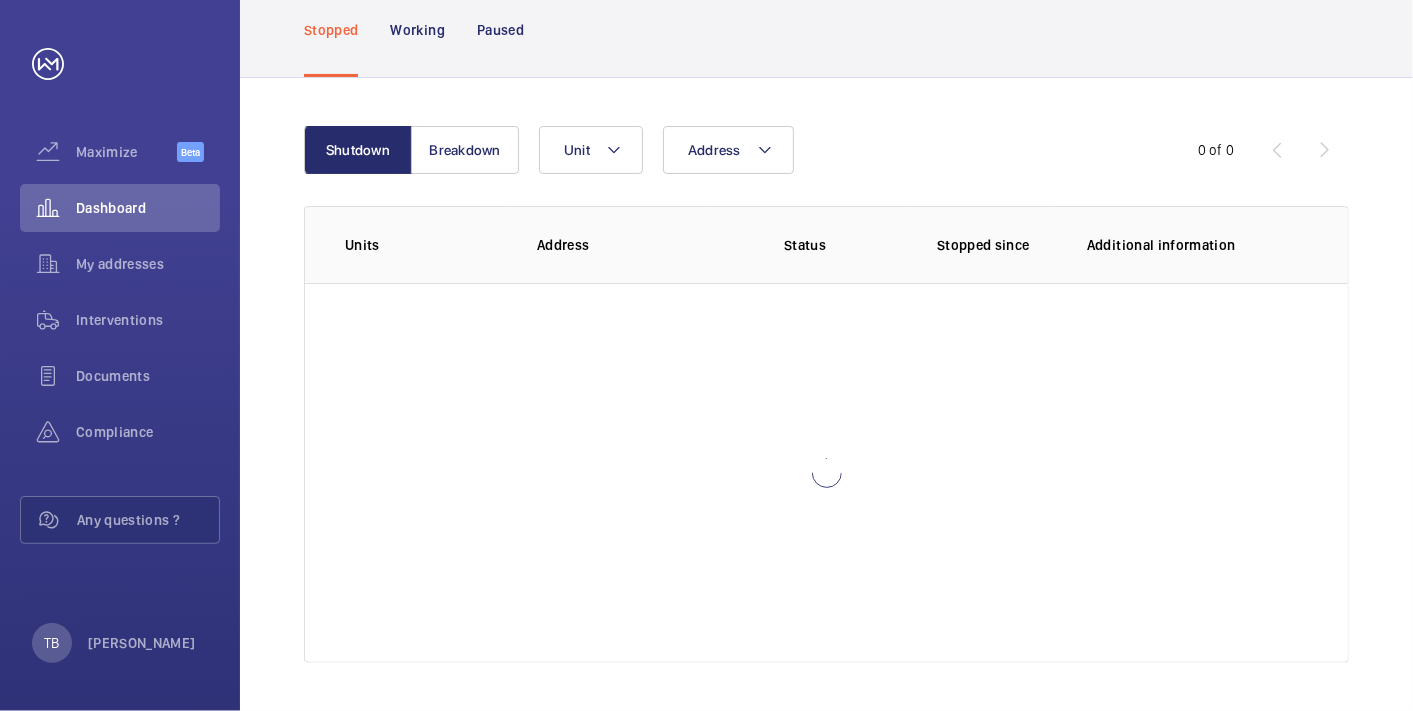 scroll, scrollTop: 25, scrollLeft: 0, axis: vertical 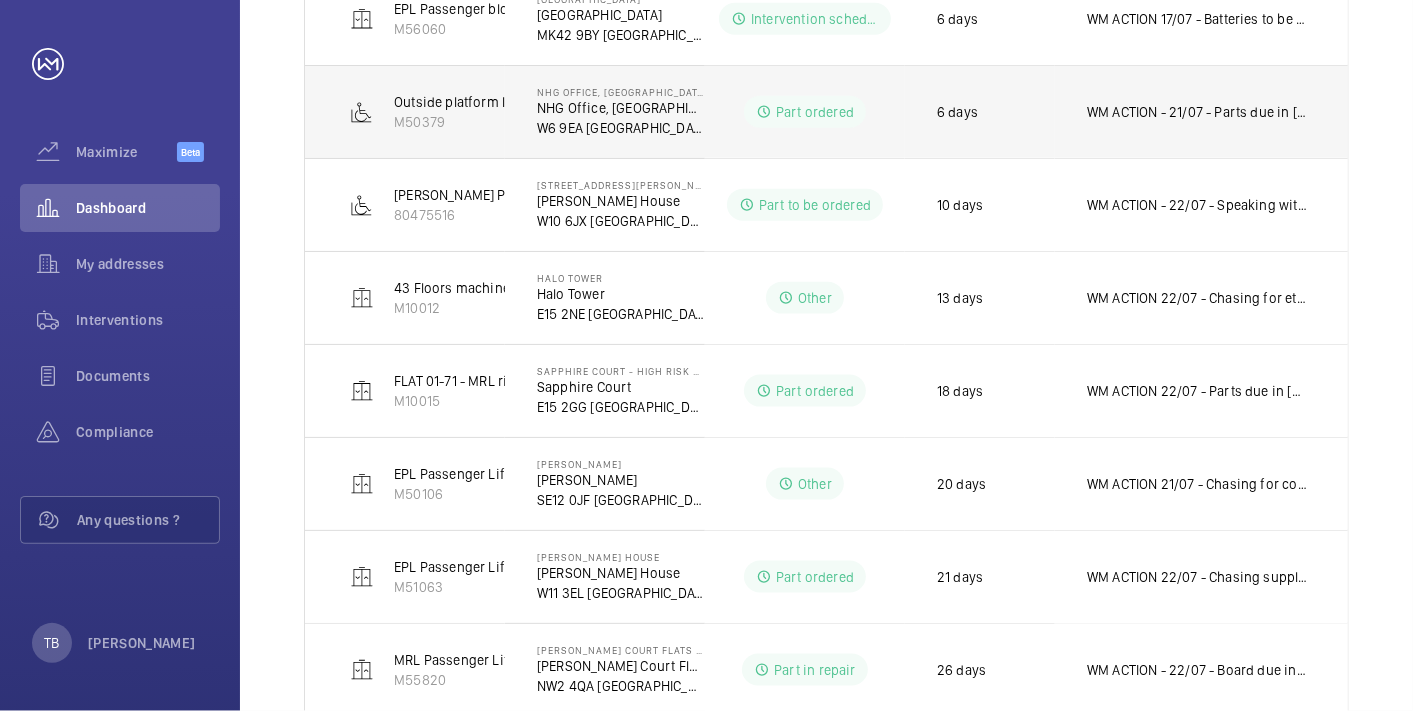 click on "WM ACTION - 21/07 - Parts due in [DATE]
18/07 - Actuator arm for retiring ramp required, chasing eta
17/07  - Part on order eta early next week." 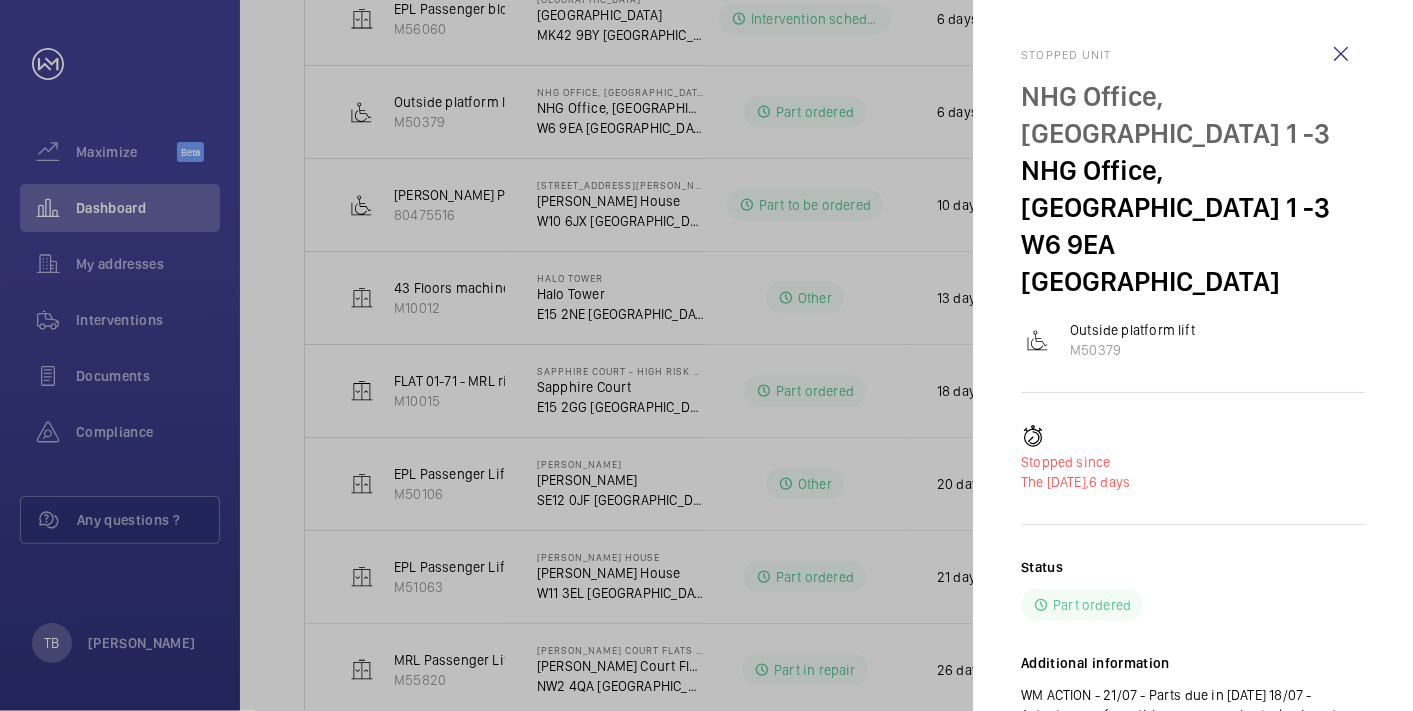 scroll, scrollTop: 76, scrollLeft: 0, axis: vertical 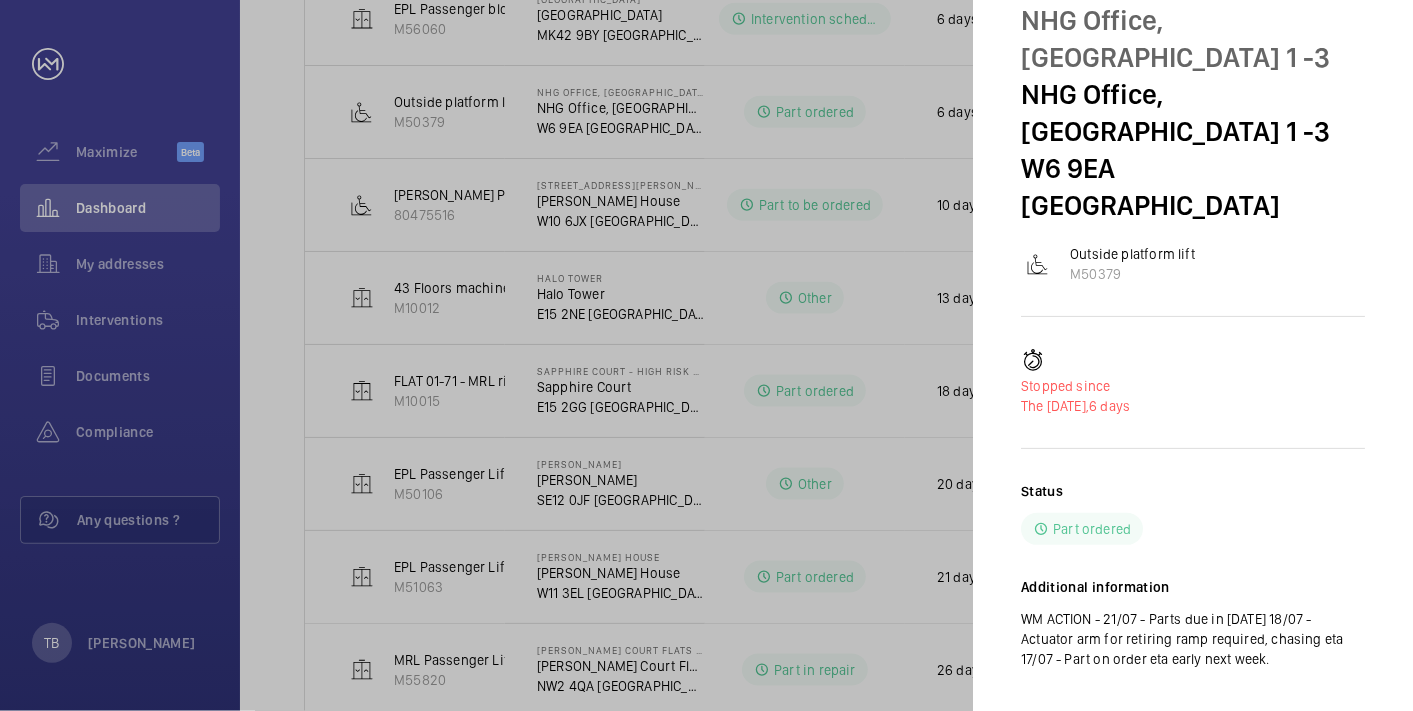 click on "Additional information  WM ACTION - 21/07 - Parts due in [DATE]
18/07 - Actuator arm for retiring ramp required, chasing eta
17/07  - Part on order eta early next week." 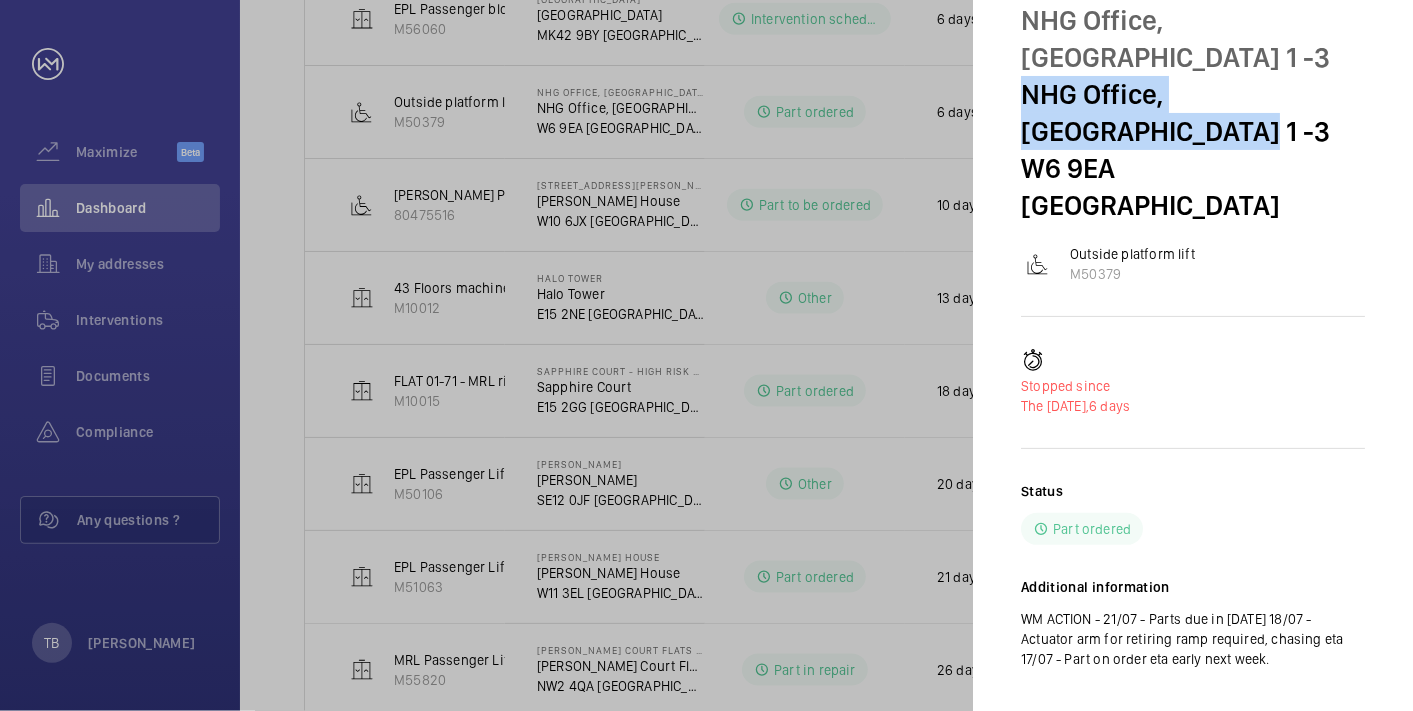 drag, startPoint x: 1020, startPoint y: 81, endPoint x: 1083, endPoint y: 128, distance: 78.60026 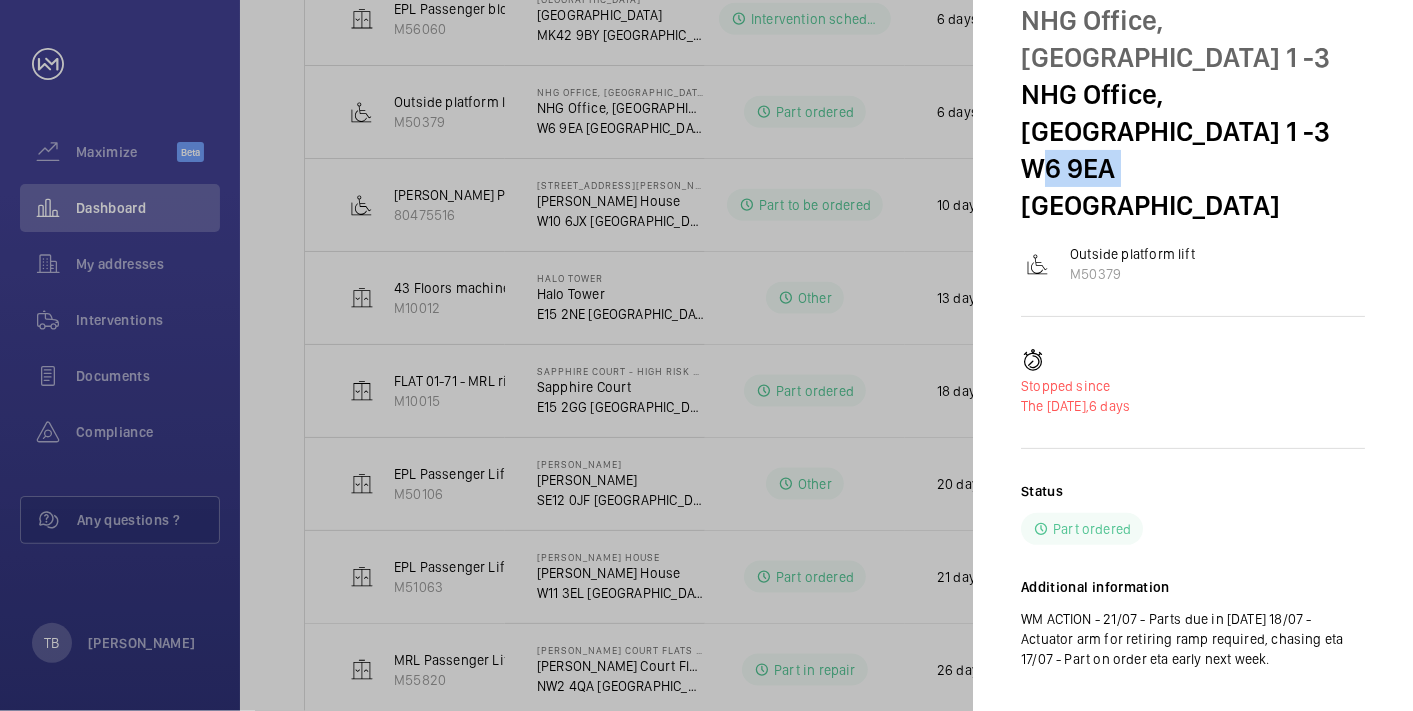 drag, startPoint x: 1113, startPoint y: 173, endPoint x: 1006, endPoint y: 170, distance: 107.042046 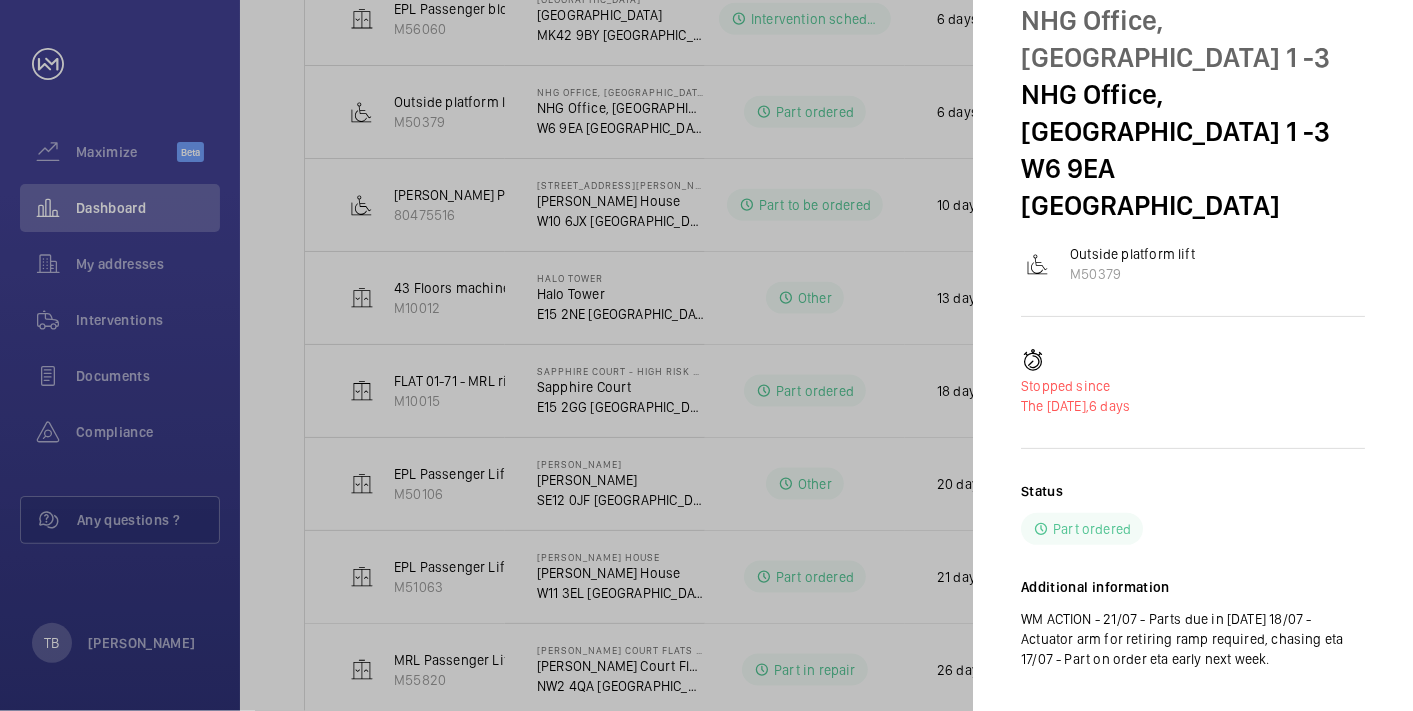 click 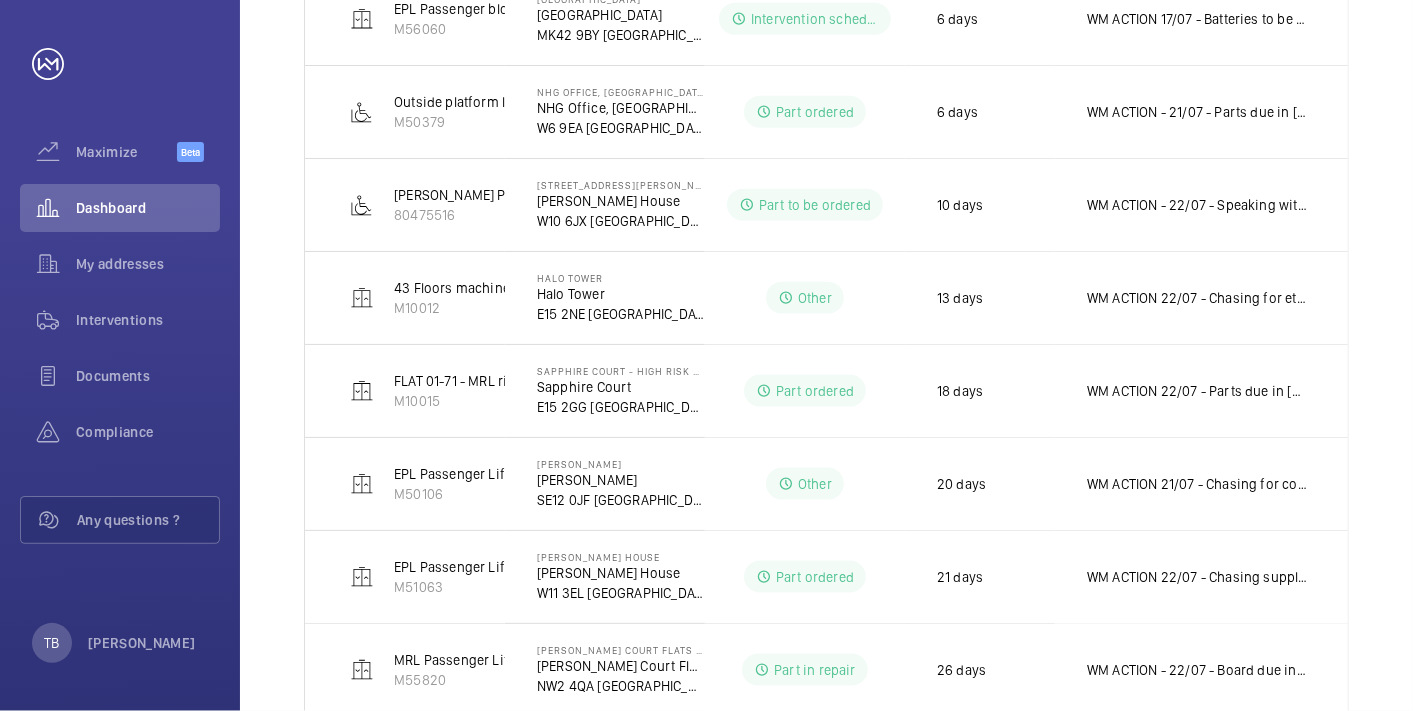 scroll, scrollTop: 0, scrollLeft: 0, axis: both 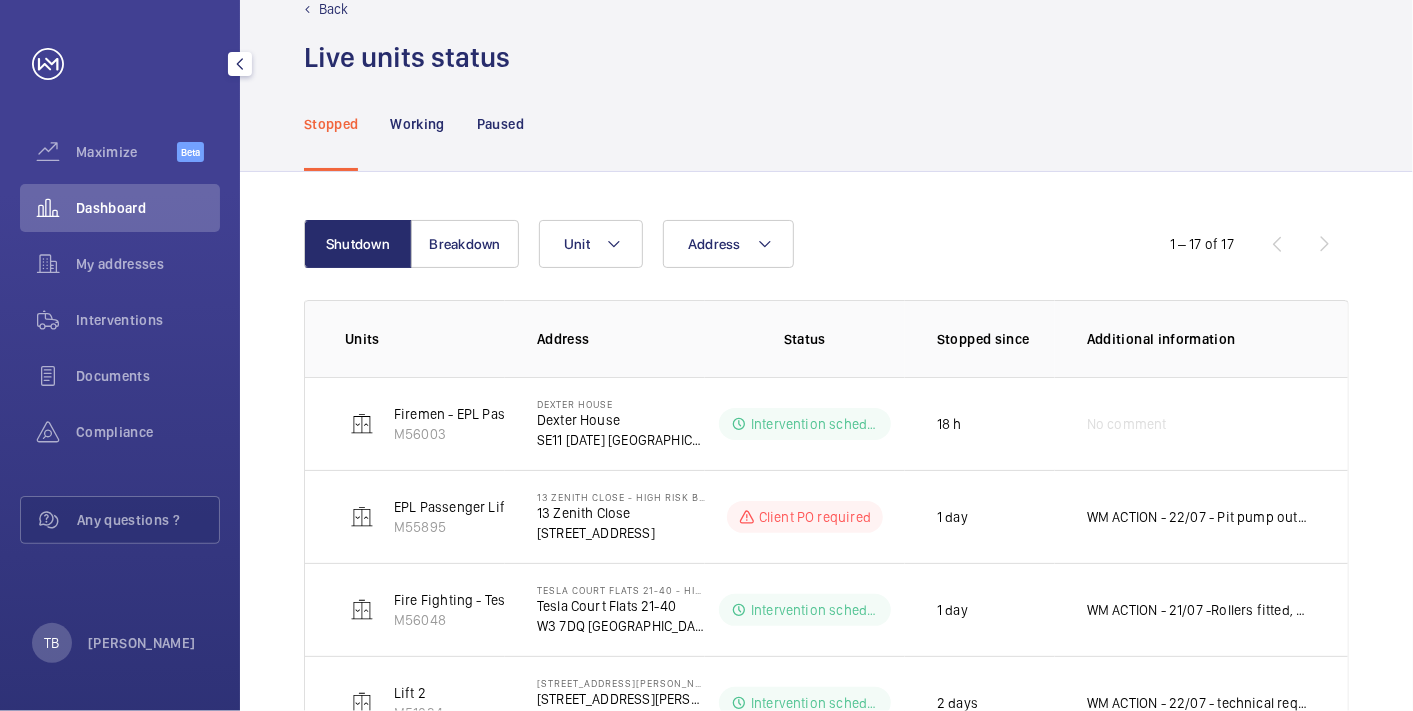 click on "Dashboard" 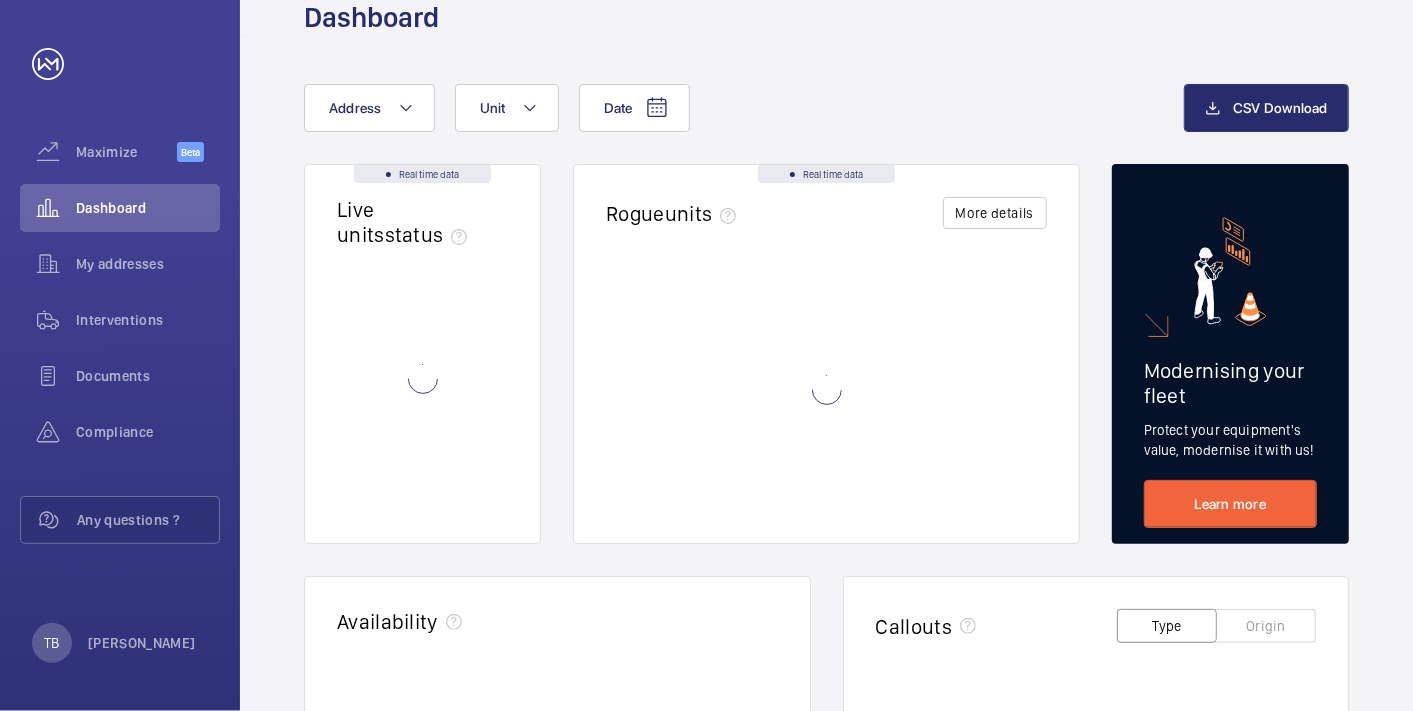 scroll, scrollTop: 0, scrollLeft: 0, axis: both 